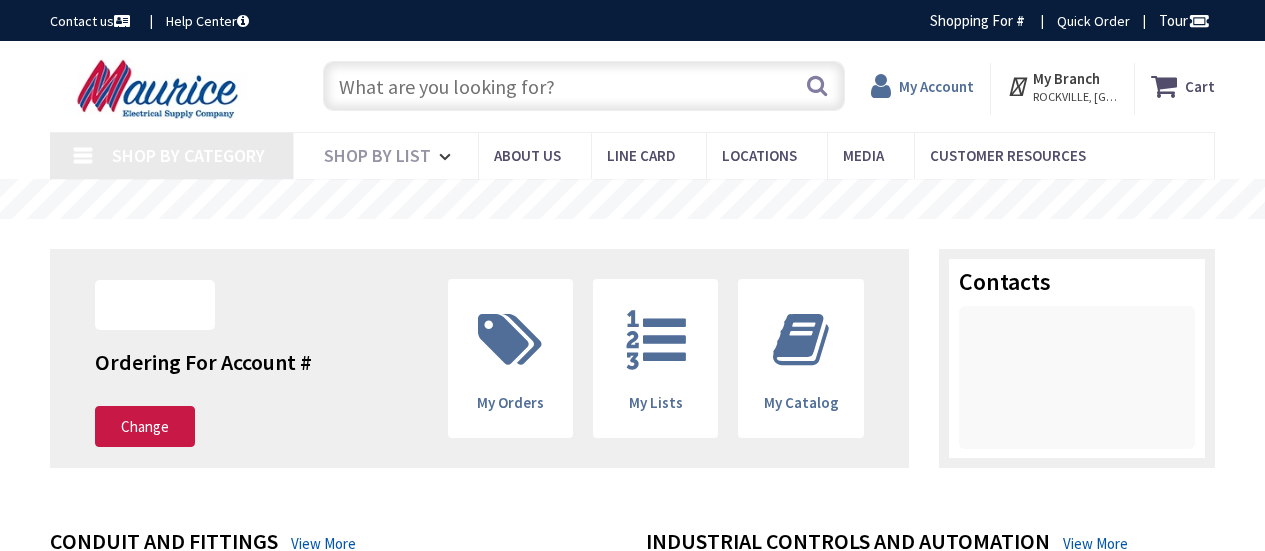 scroll, scrollTop: 0, scrollLeft: 0, axis: both 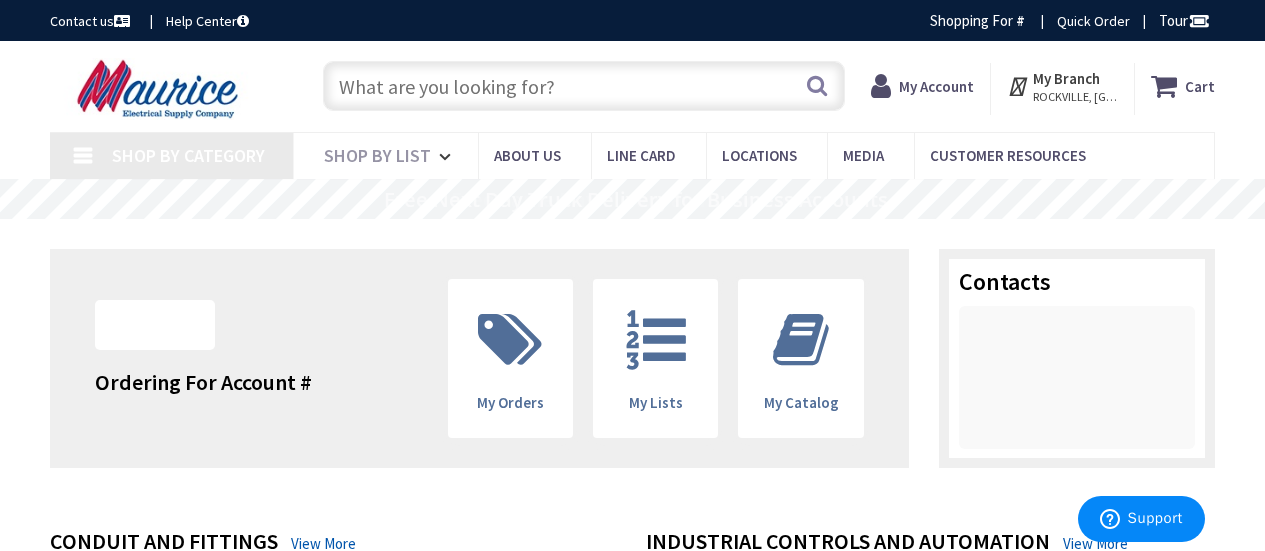 click at bounding box center (584, 86) 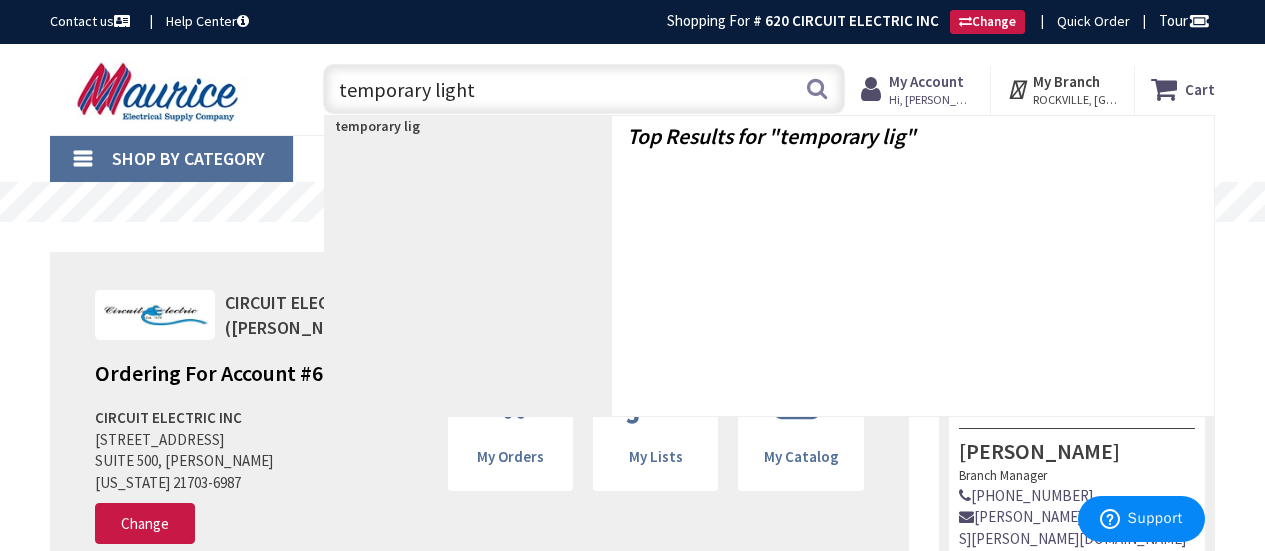 type on "temporary lights" 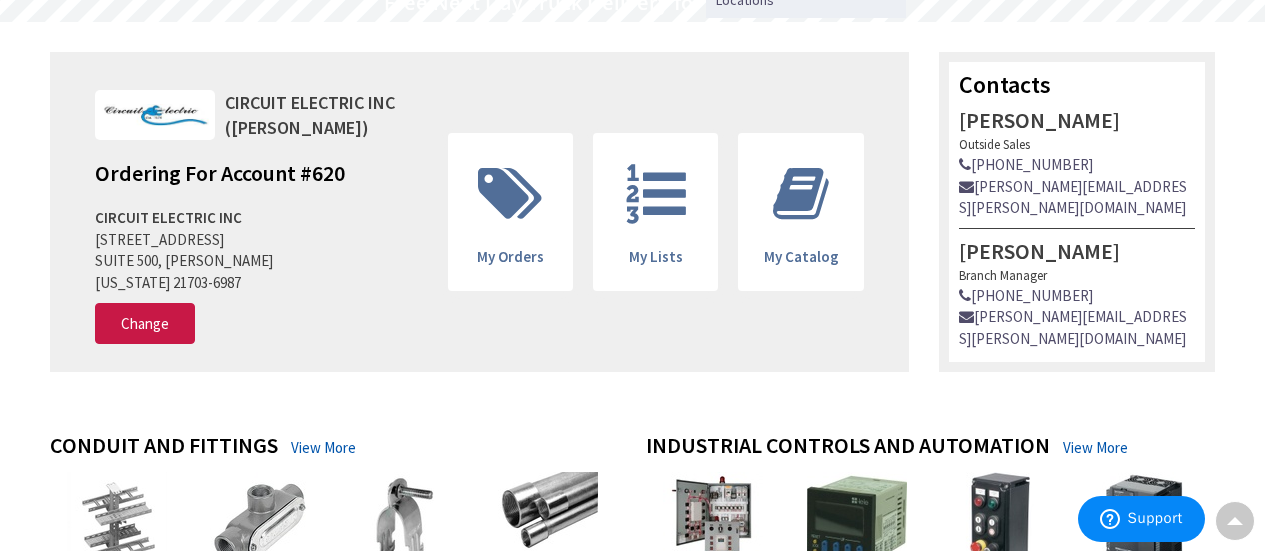 scroll, scrollTop: 26, scrollLeft: 0, axis: vertical 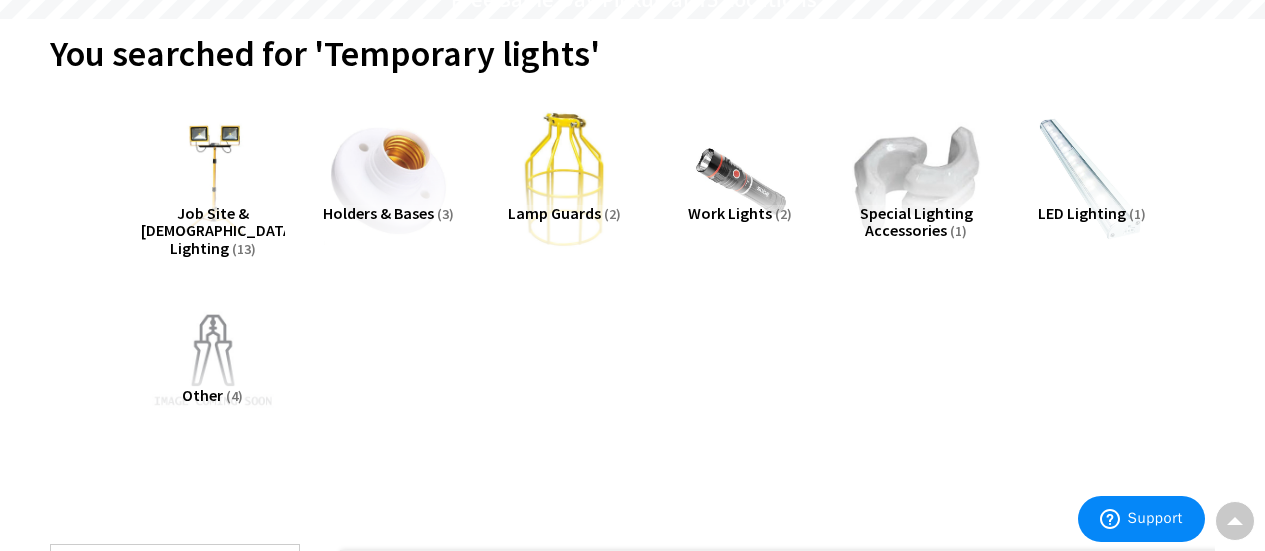click on "Job Site & [DEMOGRAPHIC_DATA] Lighting" at bounding box center [219, 230] 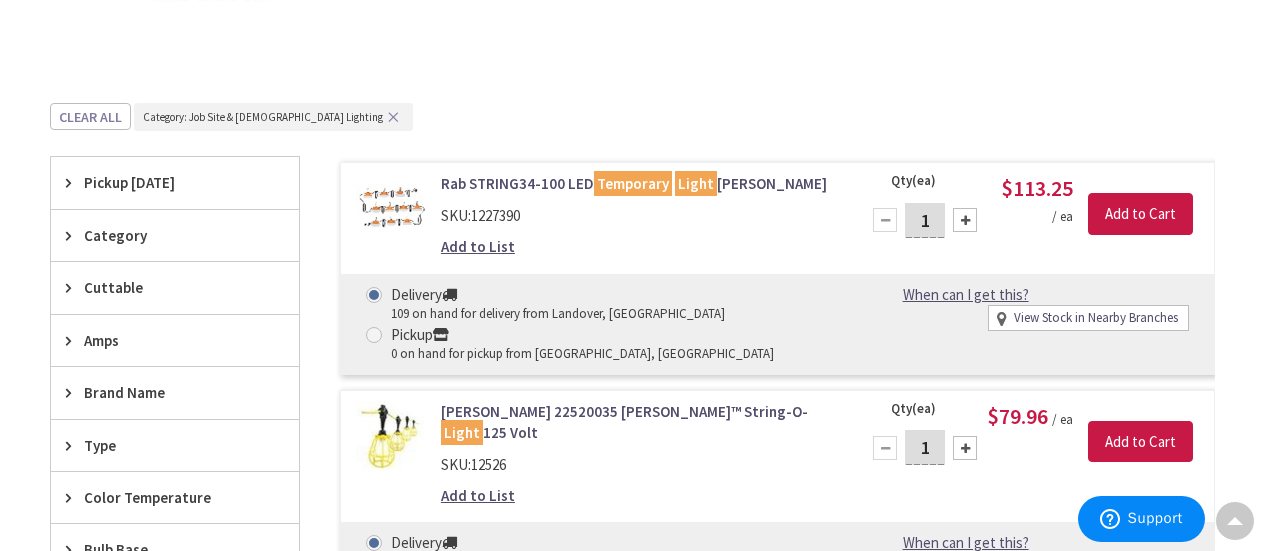scroll, scrollTop: 610, scrollLeft: 0, axis: vertical 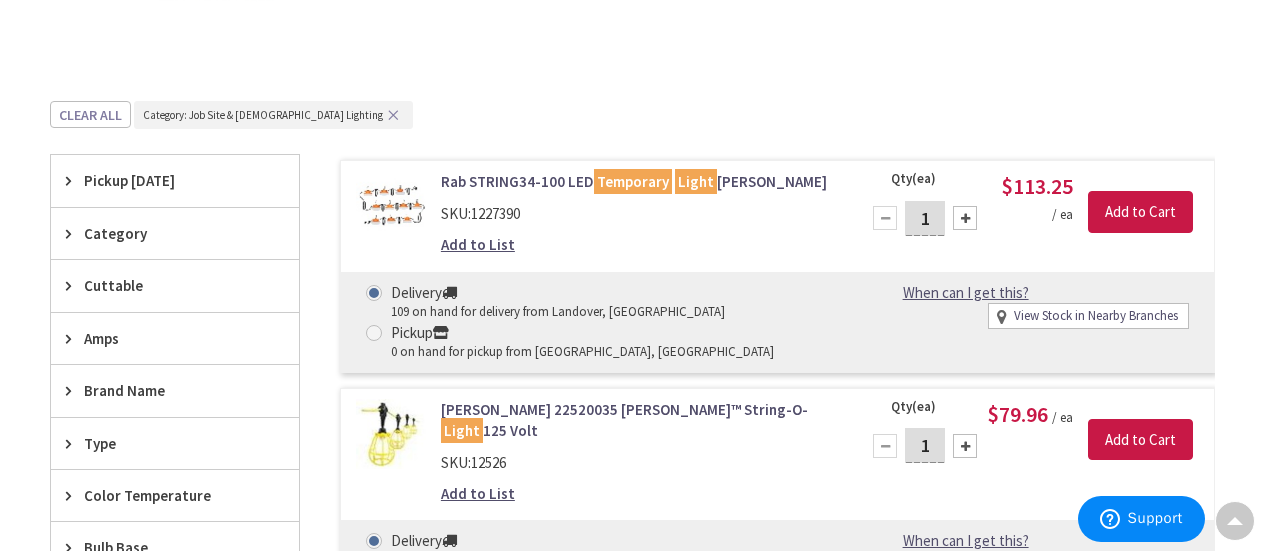 click on "Rab STRING34-100 LED  Temporary   Light  Stringer" at bounding box center [638, 181] 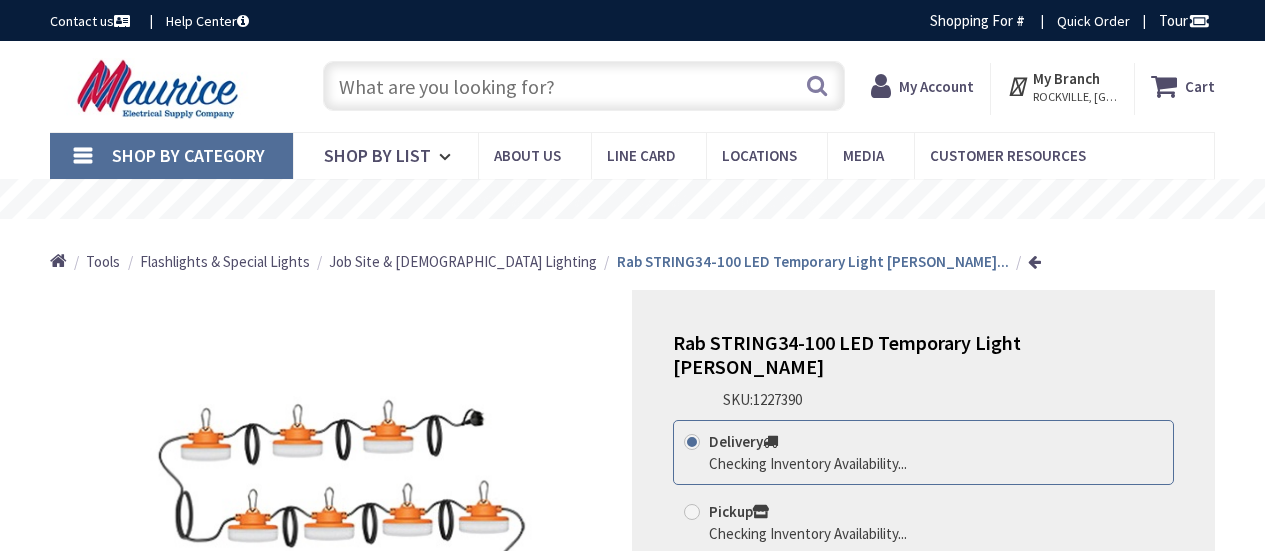 scroll, scrollTop: 100, scrollLeft: 0, axis: vertical 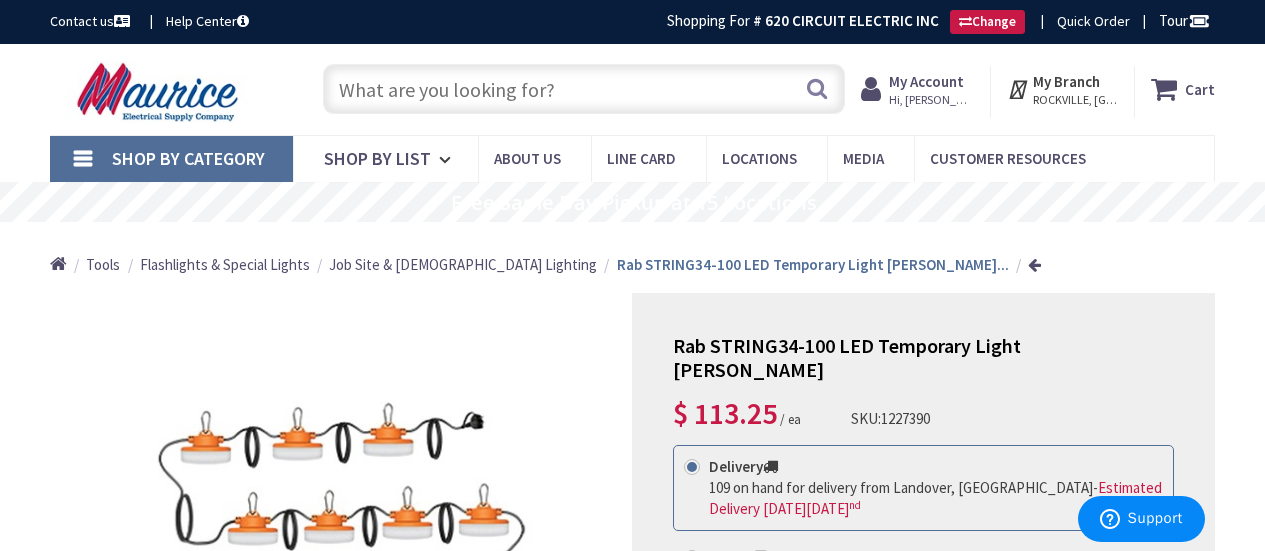 click on "Rab STRING34-100 LED Temporary Light Stringer" at bounding box center [847, 357] 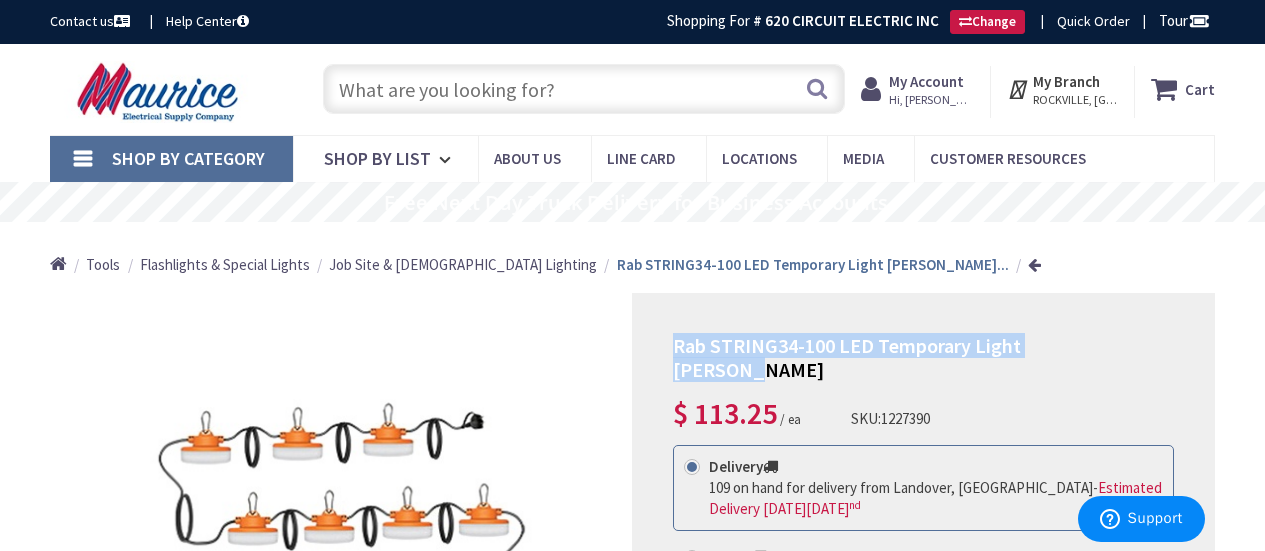 drag, startPoint x: 1089, startPoint y: 343, endPoint x: 671, endPoint y: 345, distance: 418.0048 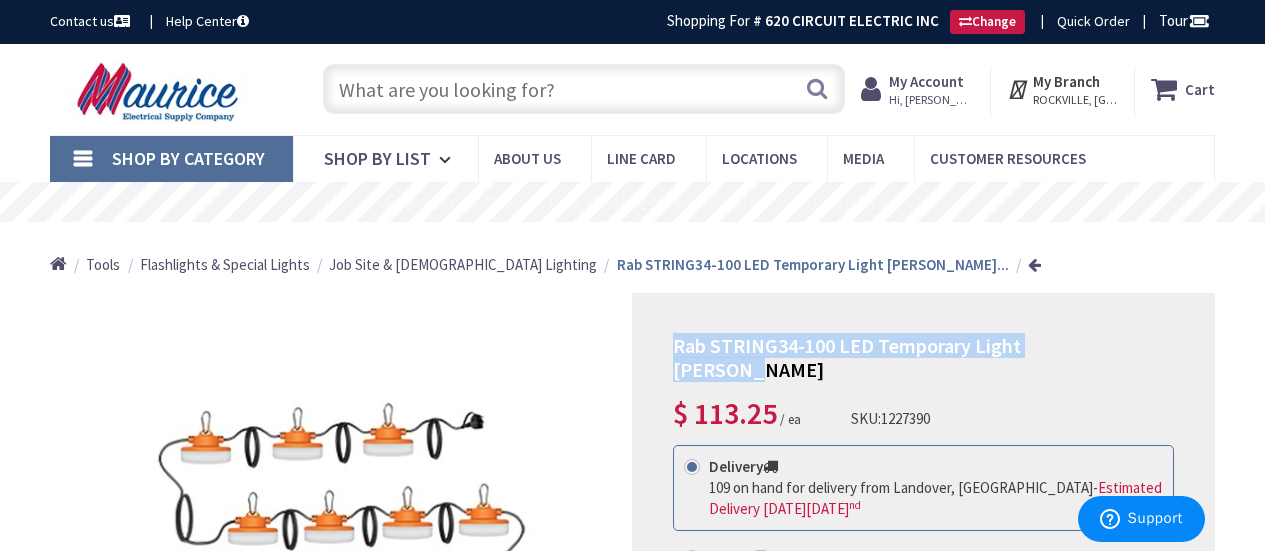 copy on "Rab STRING34-100 LED Temporary Light Stringer" 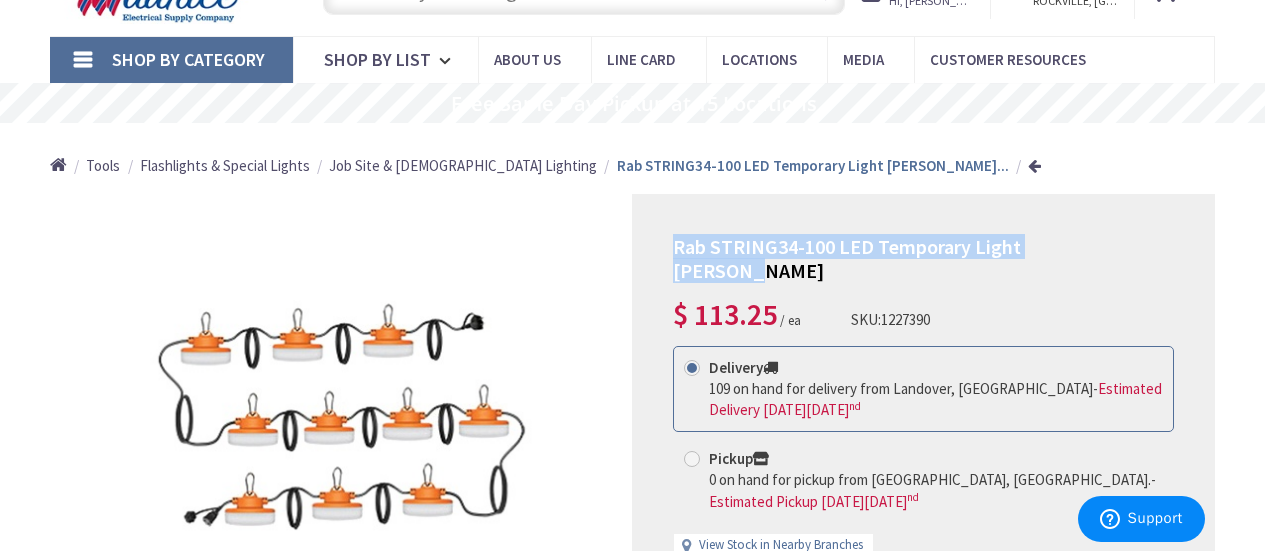 scroll, scrollTop: 100, scrollLeft: 0, axis: vertical 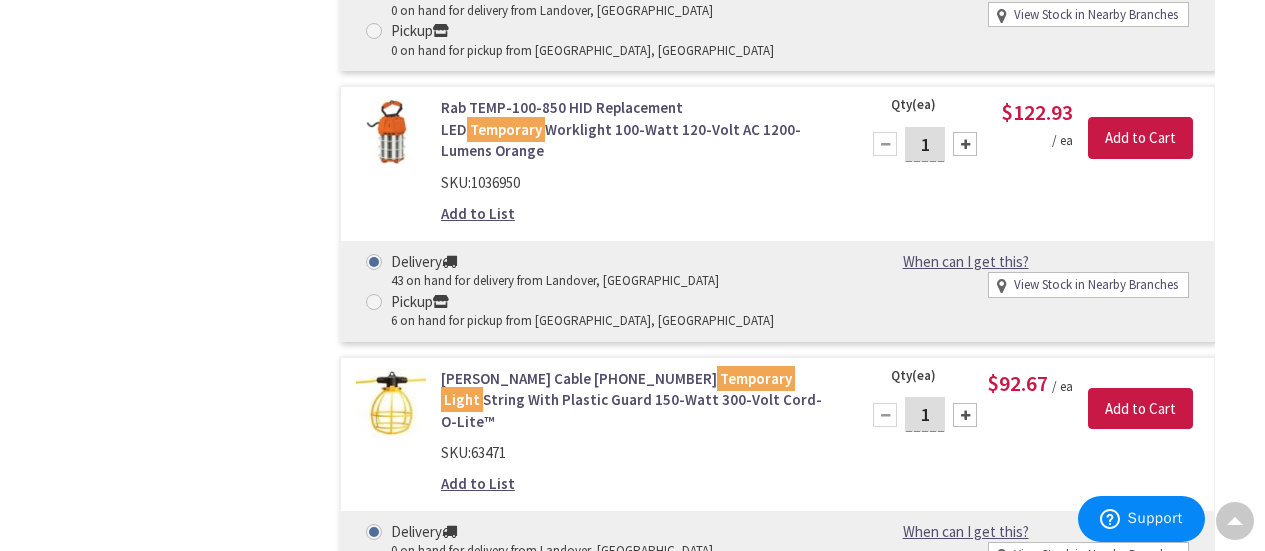 click at bounding box center (391, 132) 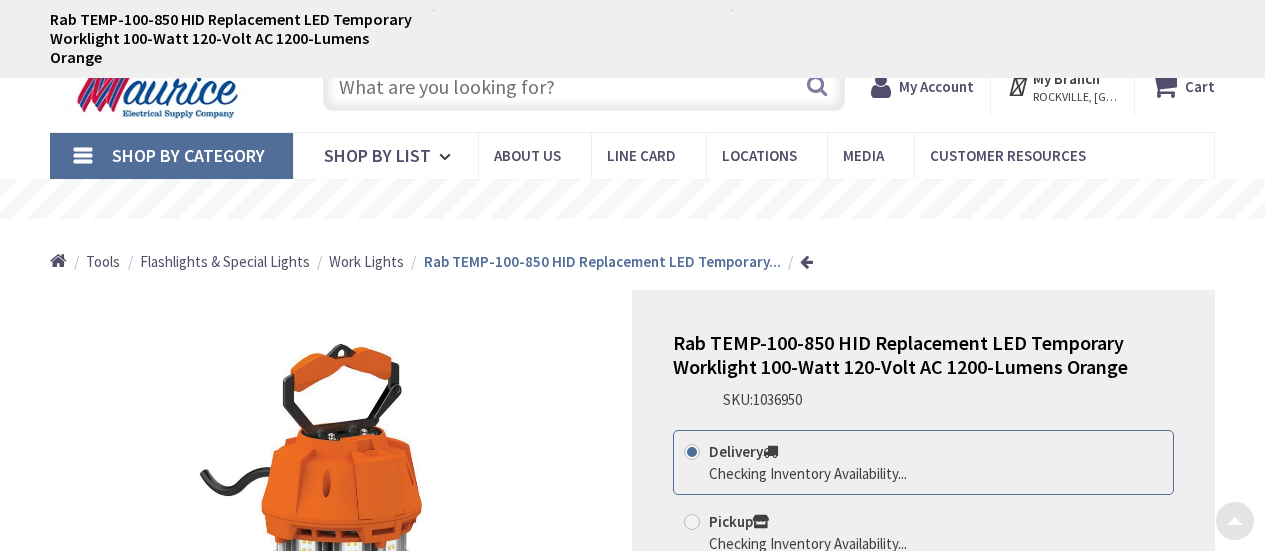 scroll, scrollTop: 300, scrollLeft: 0, axis: vertical 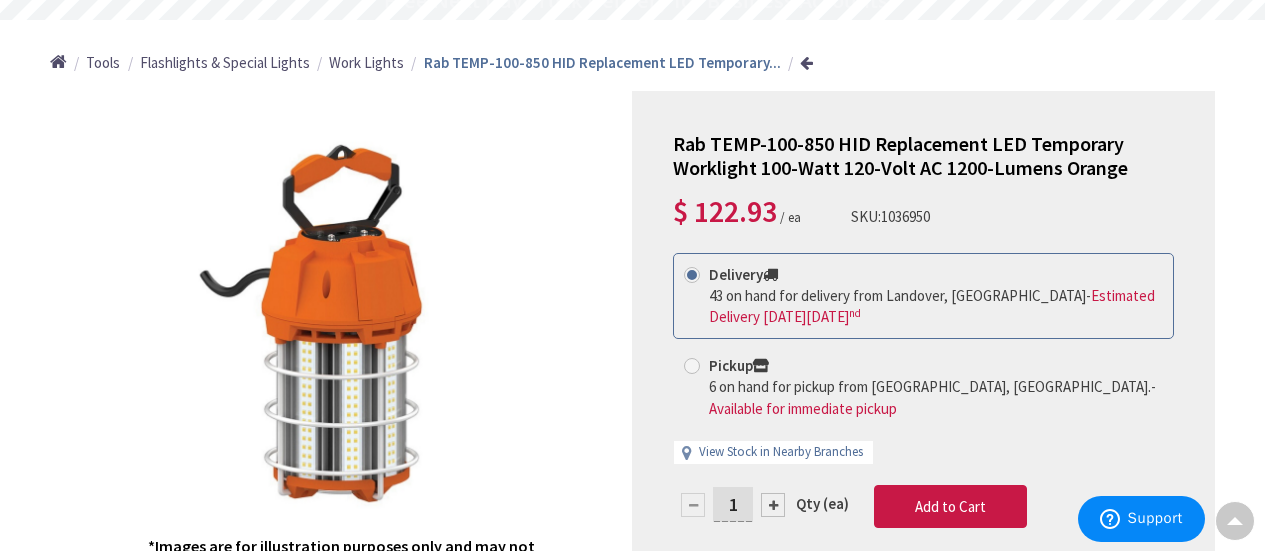 drag, startPoint x: 700, startPoint y: 210, endPoint x: 778, endPoint y: 219, distance: 78.51752 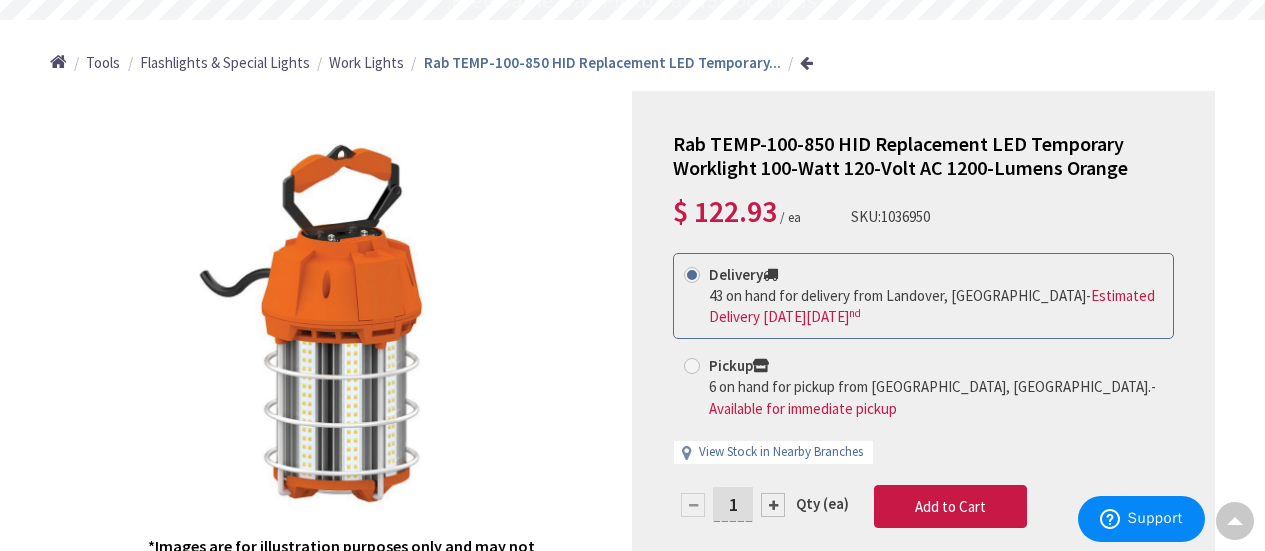 click on "Rab TEMP-100-850 HID Replacement LED Temporary Worklight 100-Watt 120-Volt AC 1200-Lumens Orange
$
122.93
/ ea
SKU:                 1036950" at bounding box center (923, 182) 